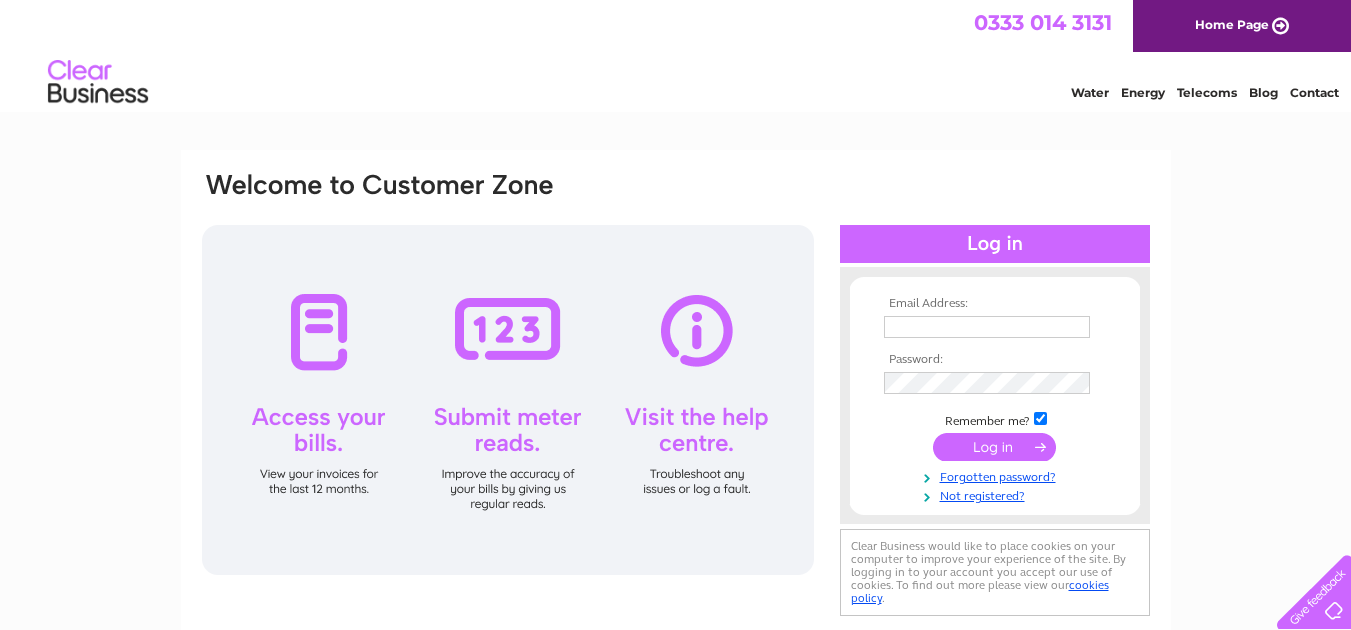 scroll, scrollTop: 0, scrollLeft: 0, axis: both 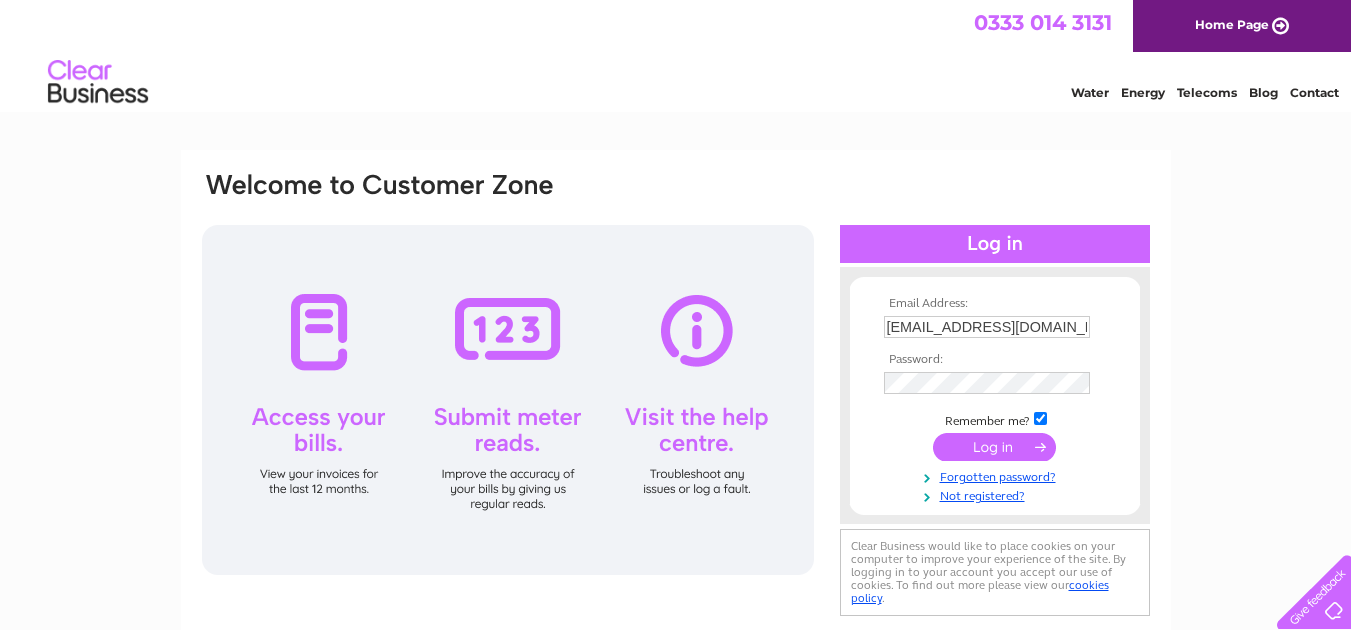 click at bounding box center (994, 447) 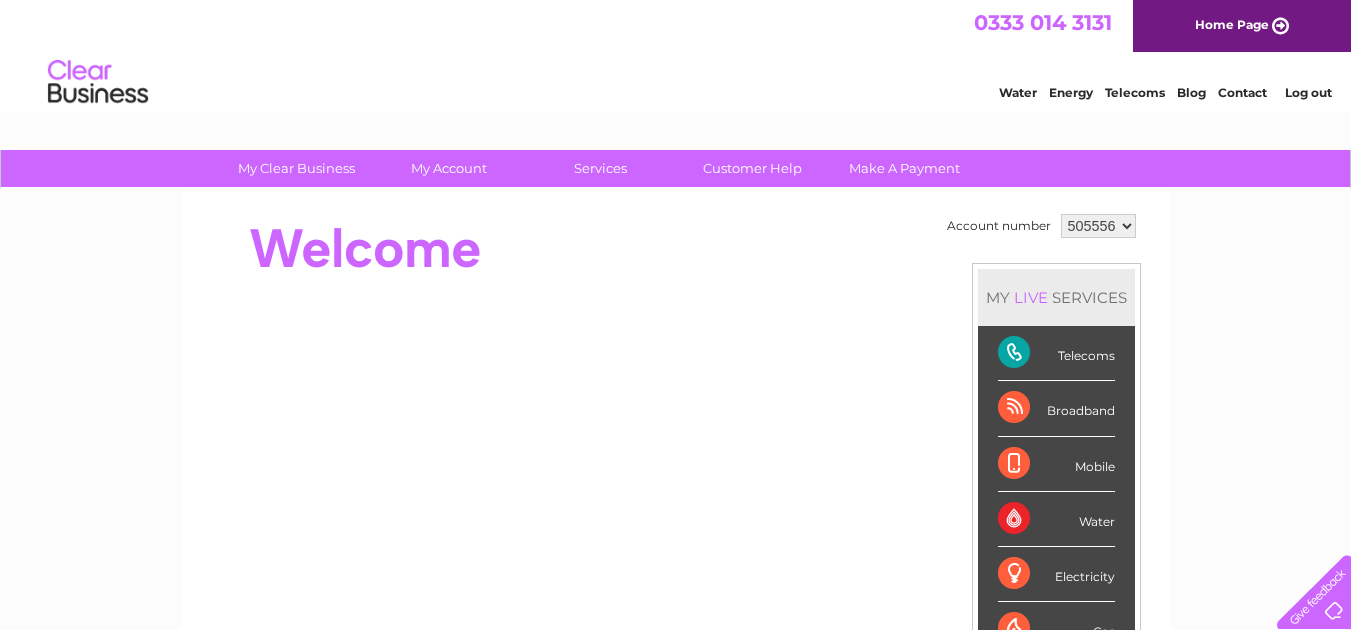 scroll, scrollTop: 0, scrollLeft: 0, axis: both 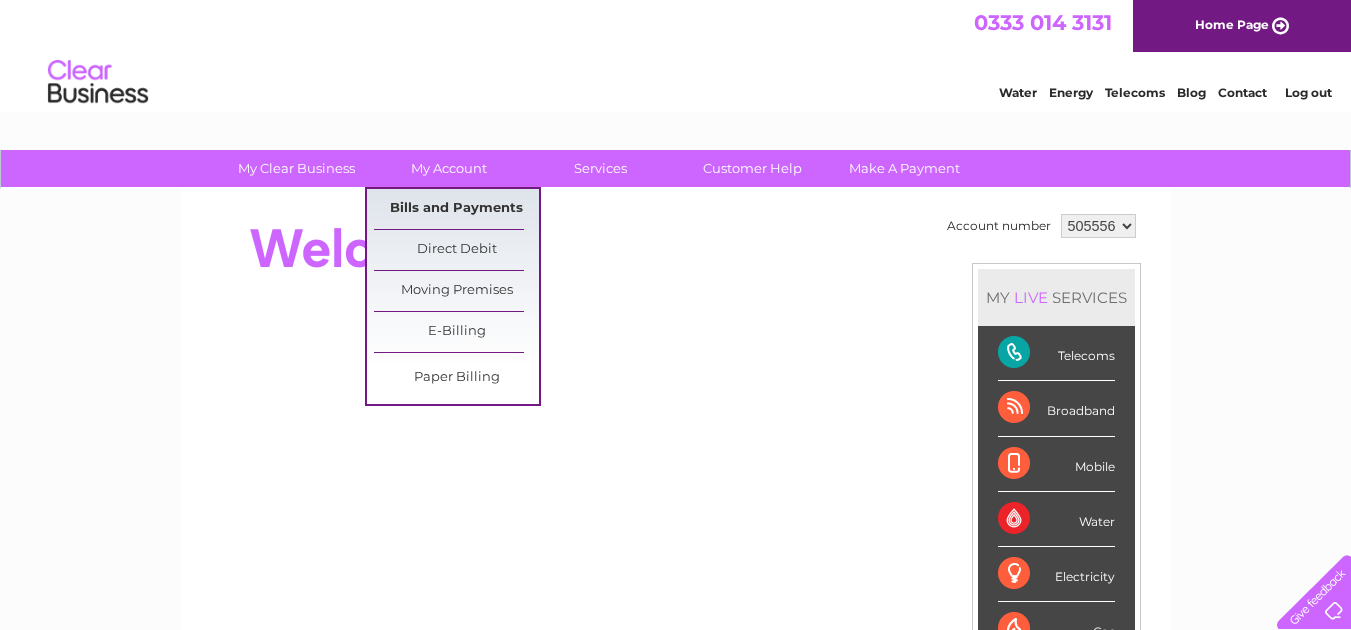 click on "Bills and Payments" at bounding box center (456, 209) 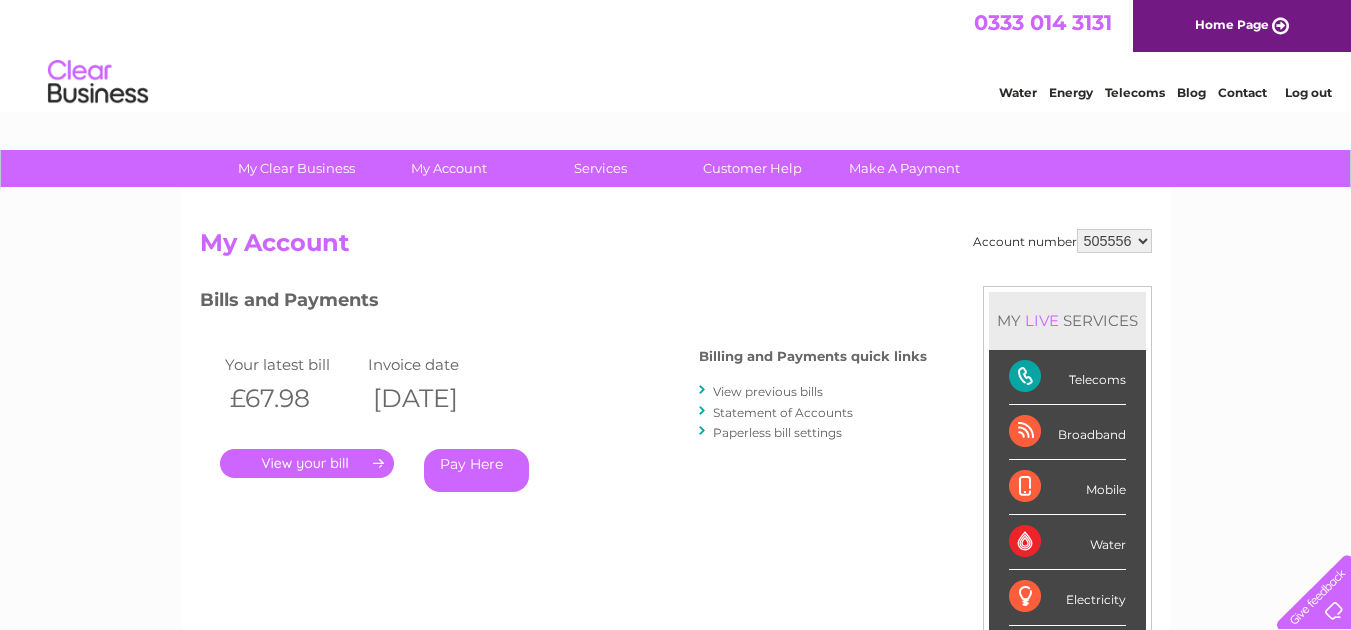 scroll, scrollTop: 0, scrollLeft: 0, axis: both 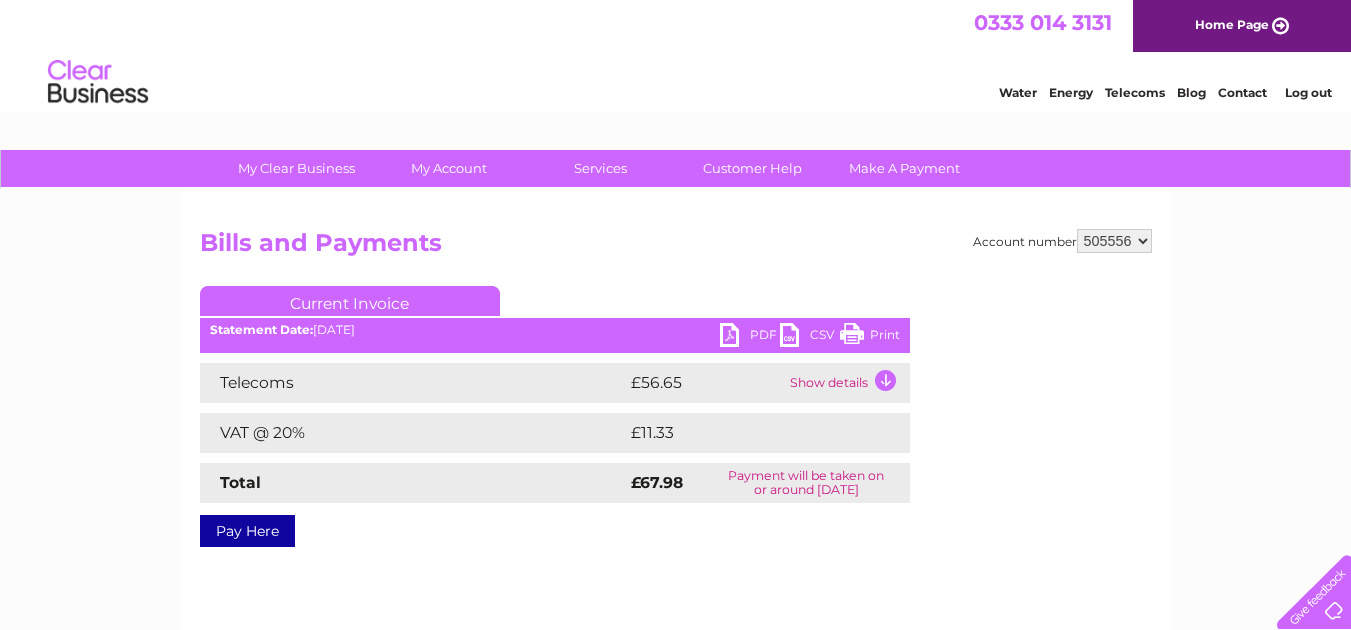 click on "PDF" at bounding box center (750, 337) 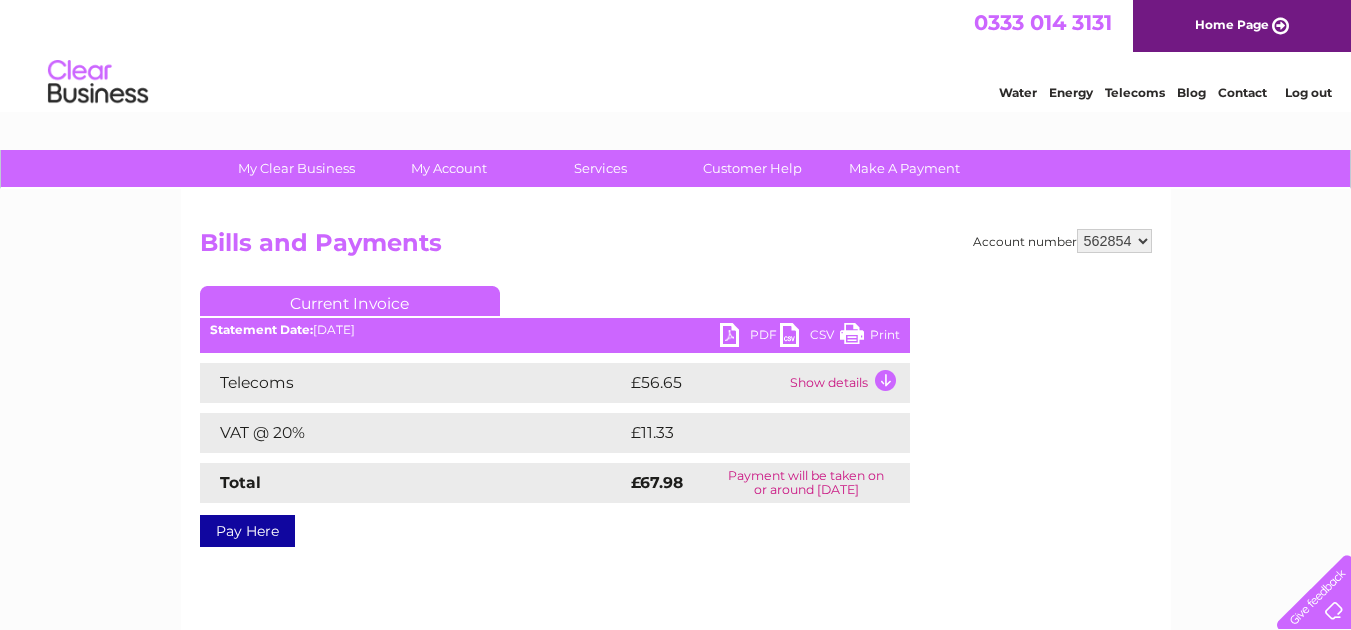 click on "505556
562854
568838
934843" at bounding box center (1114, 241) 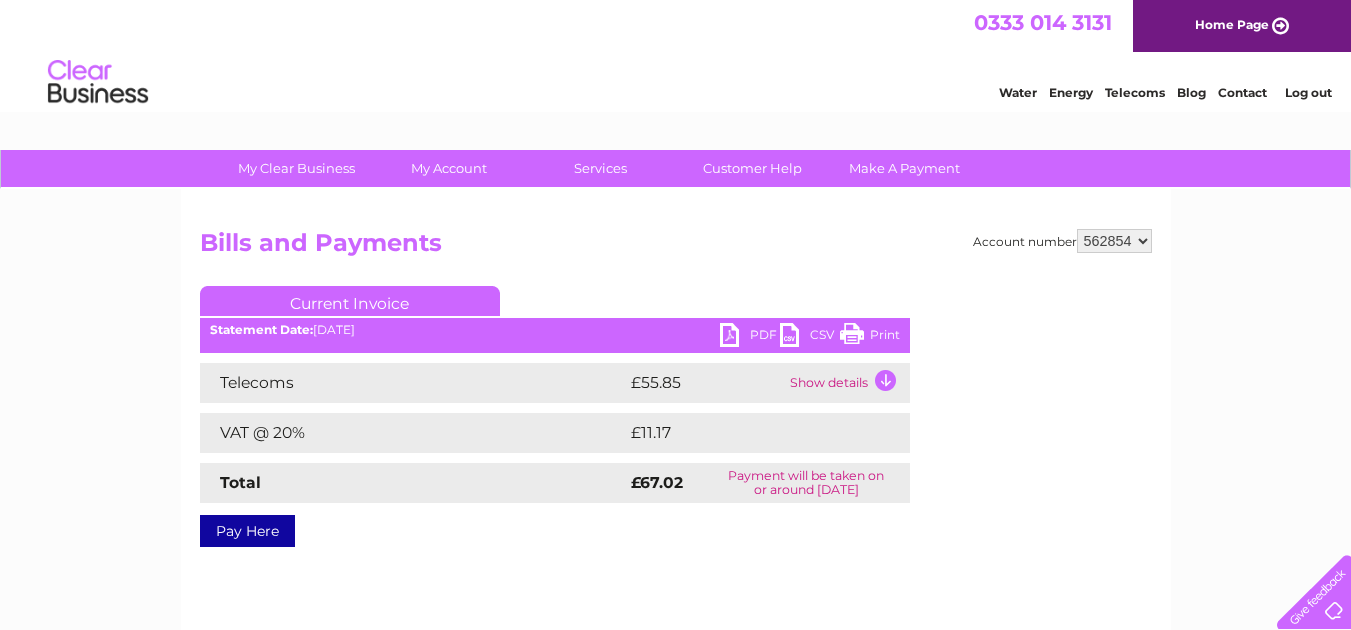 scroll, scrollTop: 0, scrollLeft: 0, axis: both 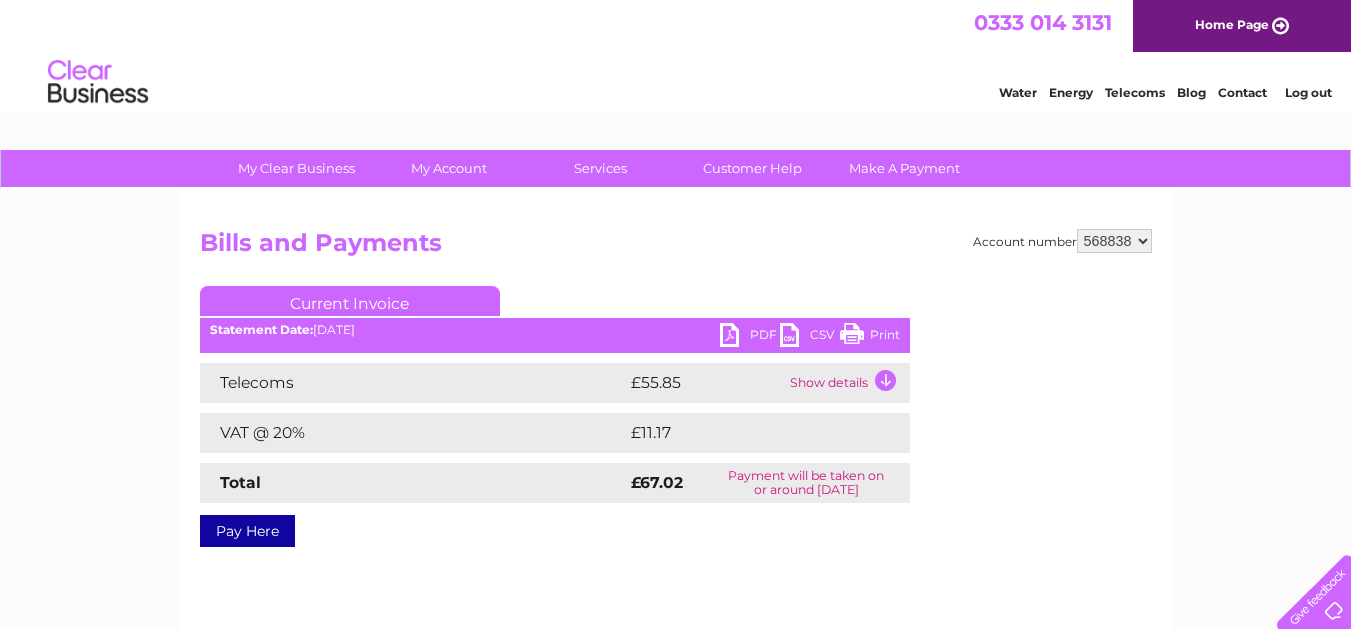 click on "505556
562854
568838
934843" at bounding box center (1114, 241) 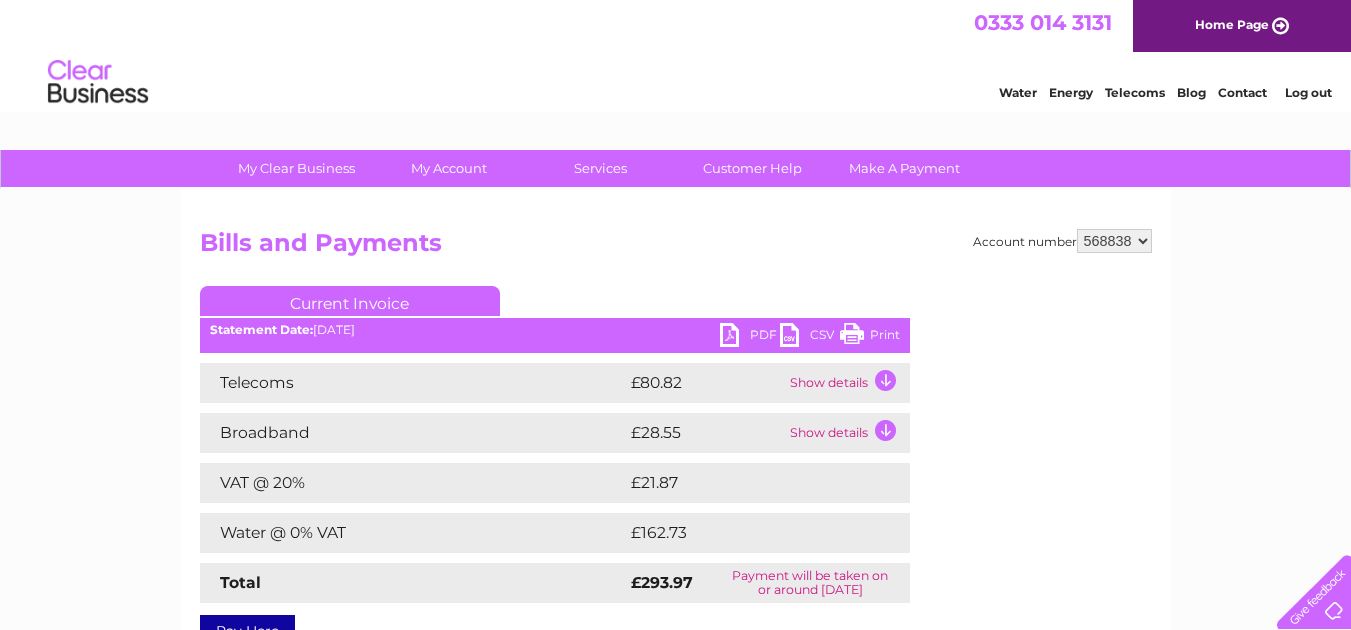 scroll, scrollTop: 0, scrollLeft: 0, axis: both 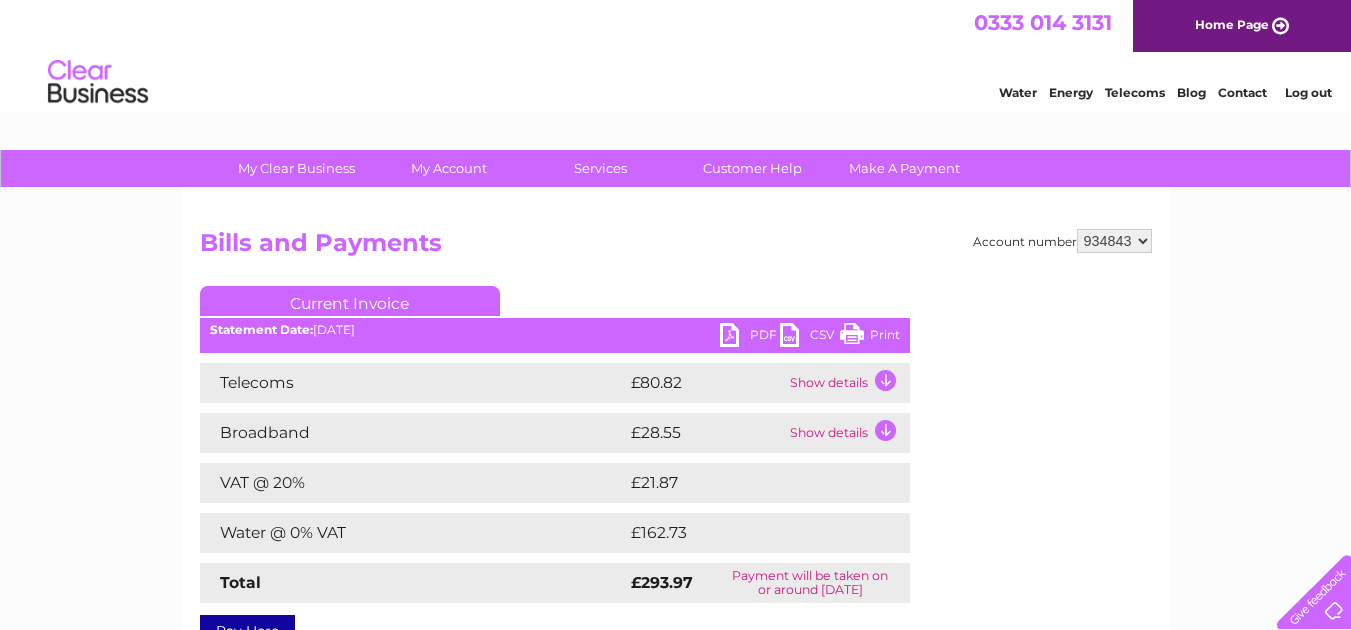 click on "505556
562854
568838
934843" at bounding box center [1114, 241] 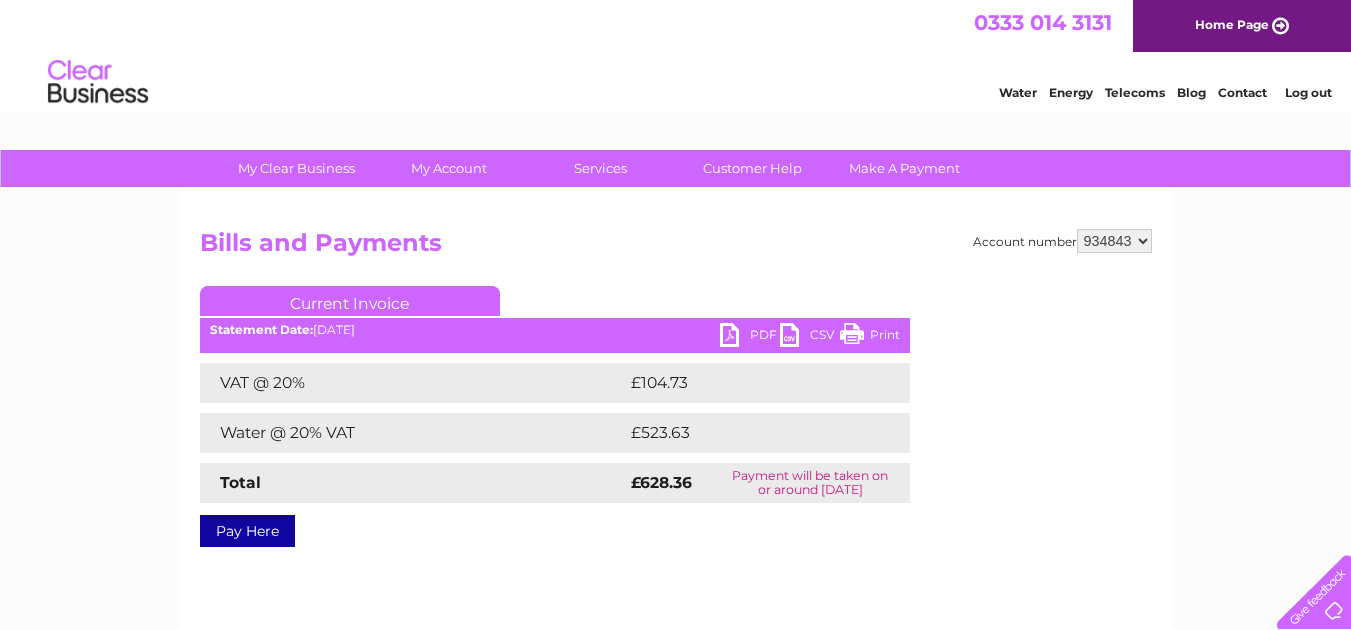 scroll, scrollTop: 0, scrollLeft: 0, axis: both 